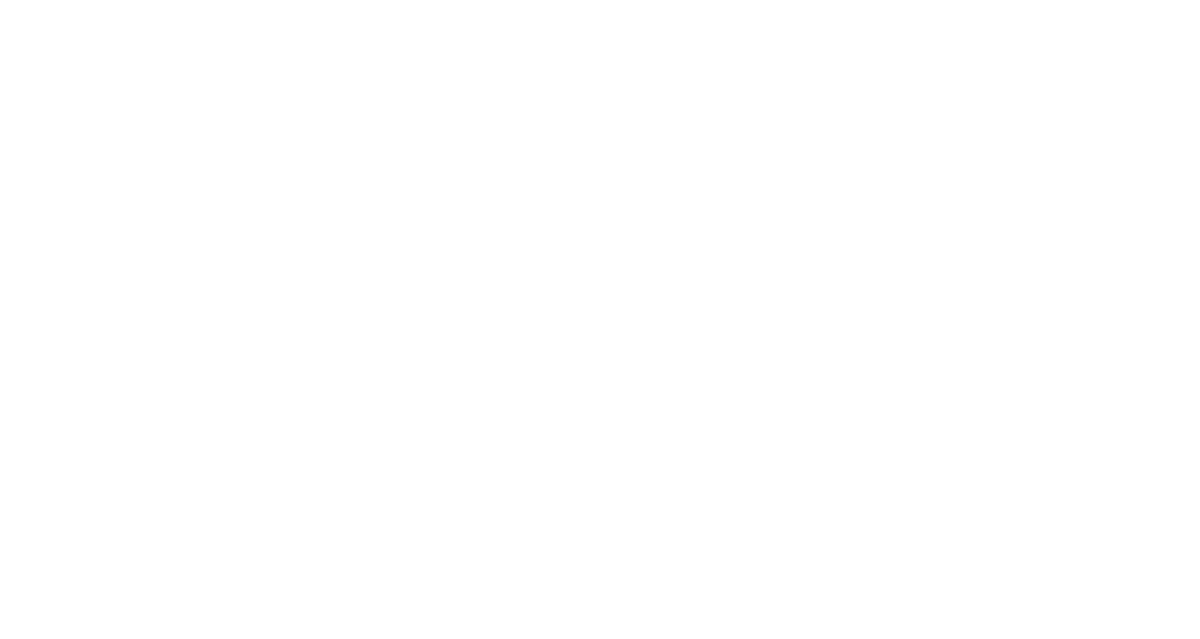 scroll, scrollTop: 0, scrollLeft: 0, axis: both 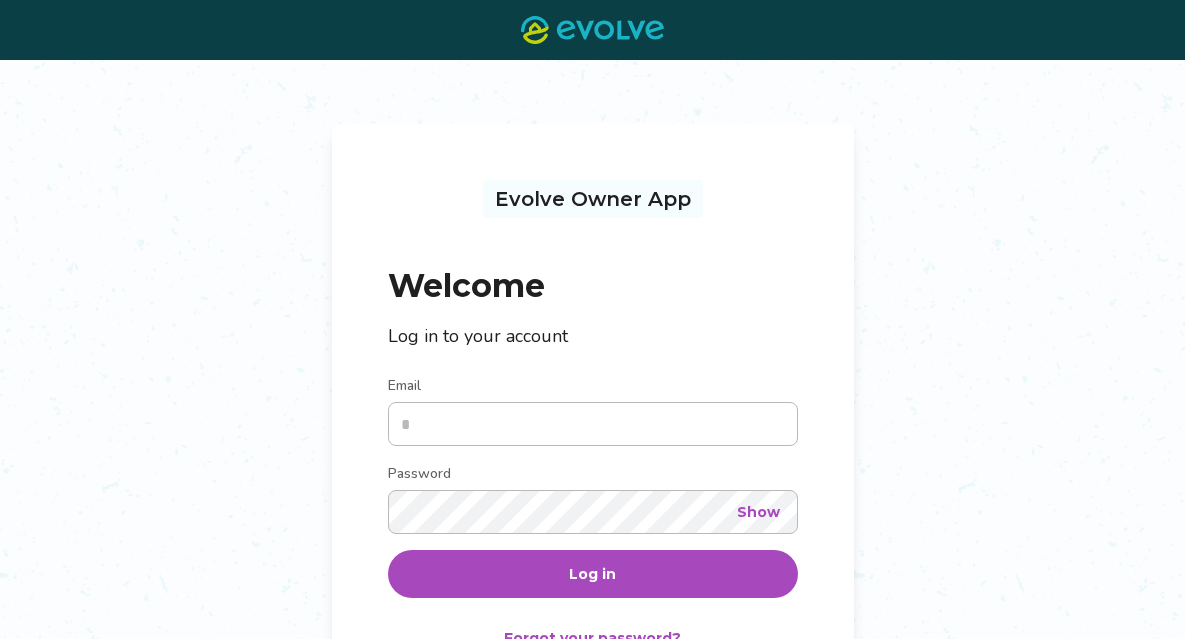 type on "**********" 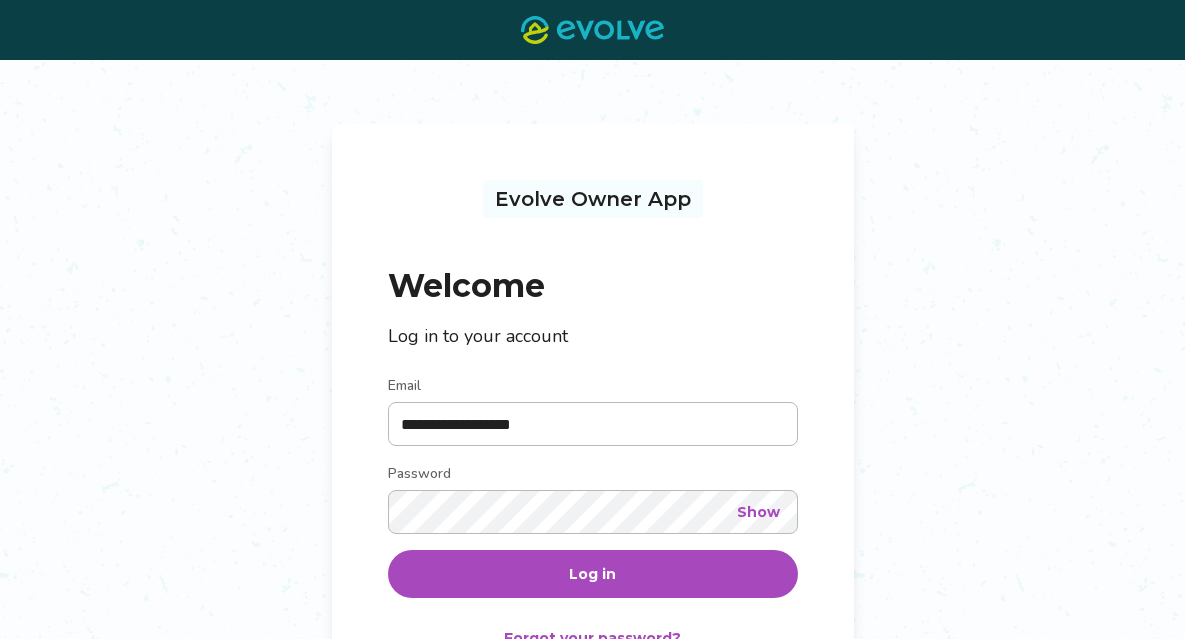 click on "Log in" at bounding box center (592, 574) 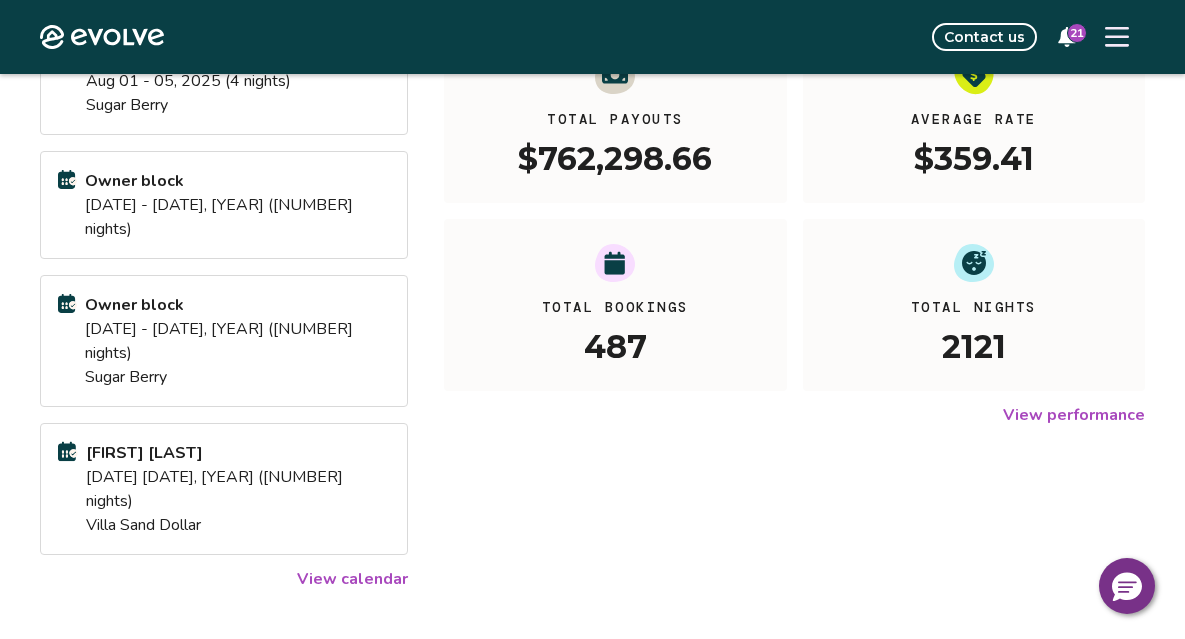 scroll, scrollTop: 322, scrollLeft: 0, axis: vertical 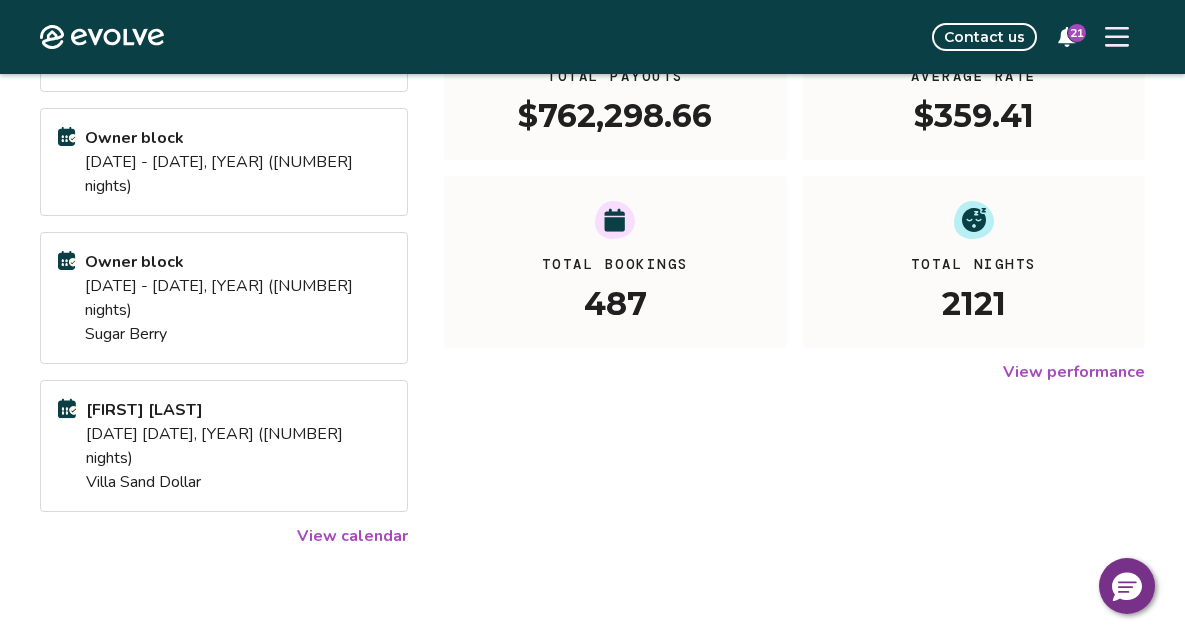 click on "View calendar" at bounding box center (352, 536) 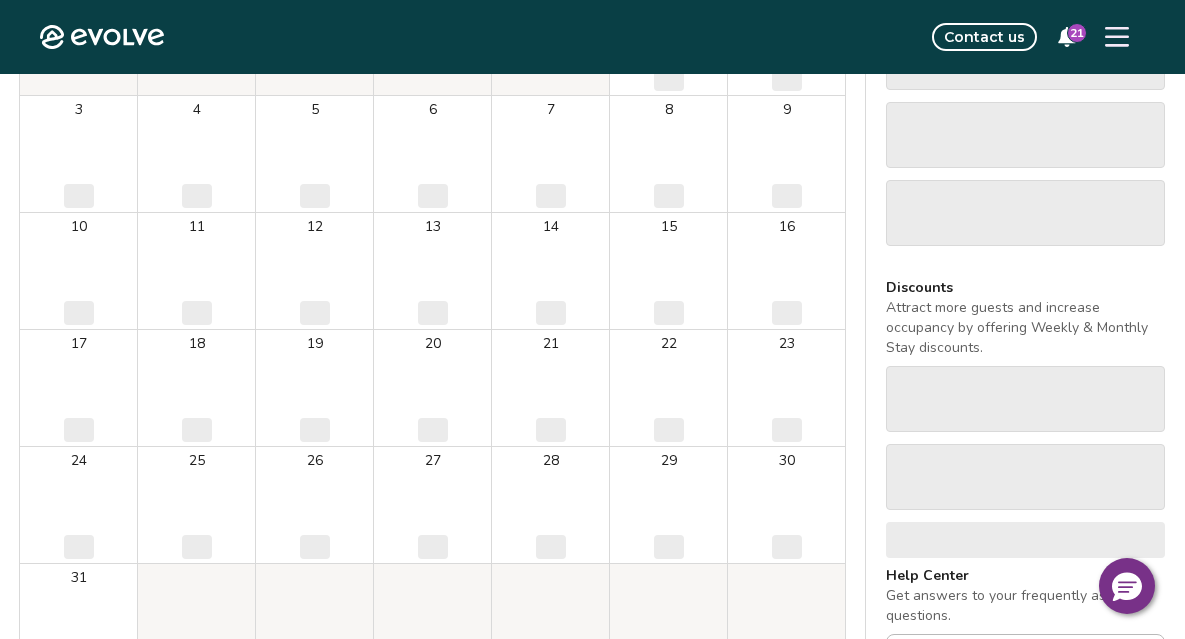 scroll, scrollTop: 0, scrollLeft: 0, axis: both 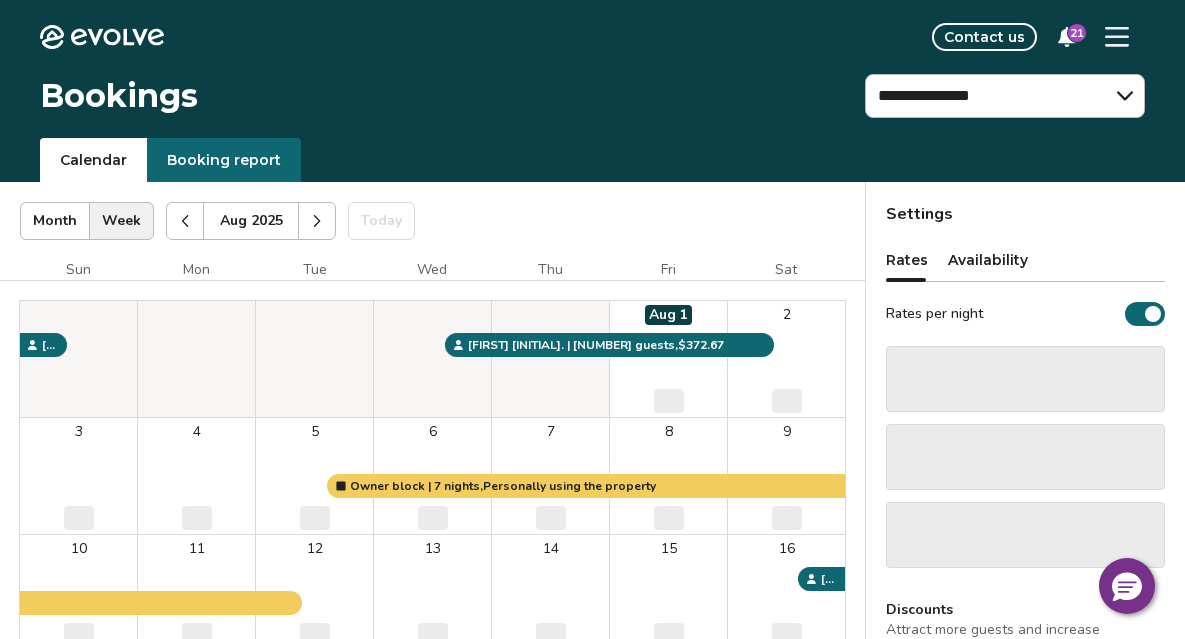 click 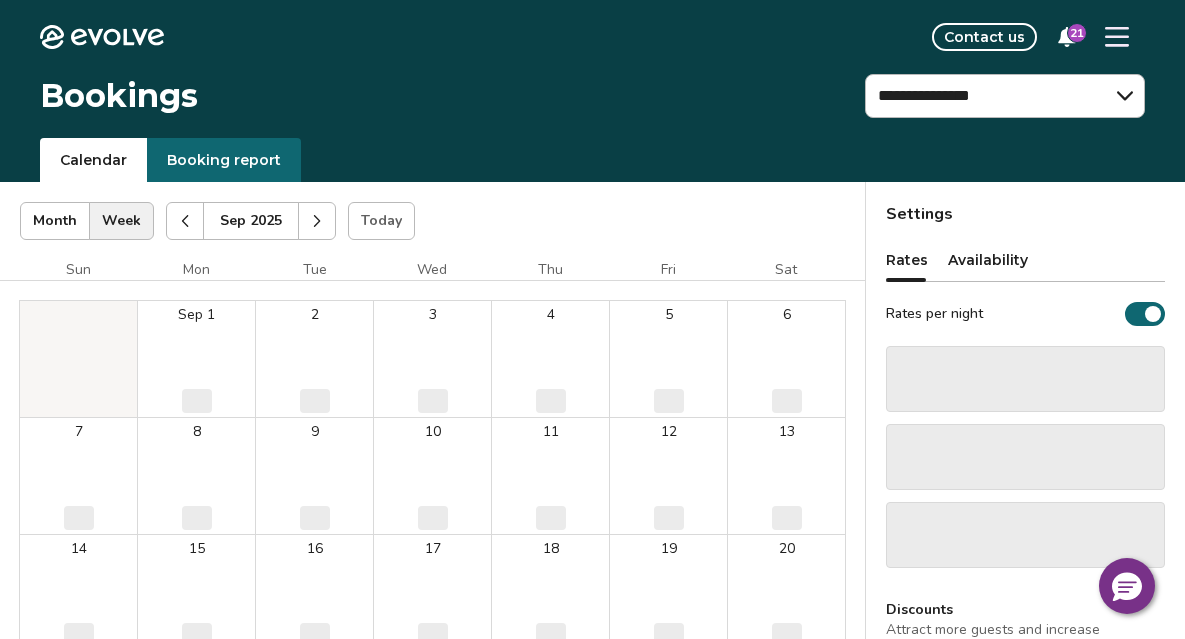 click 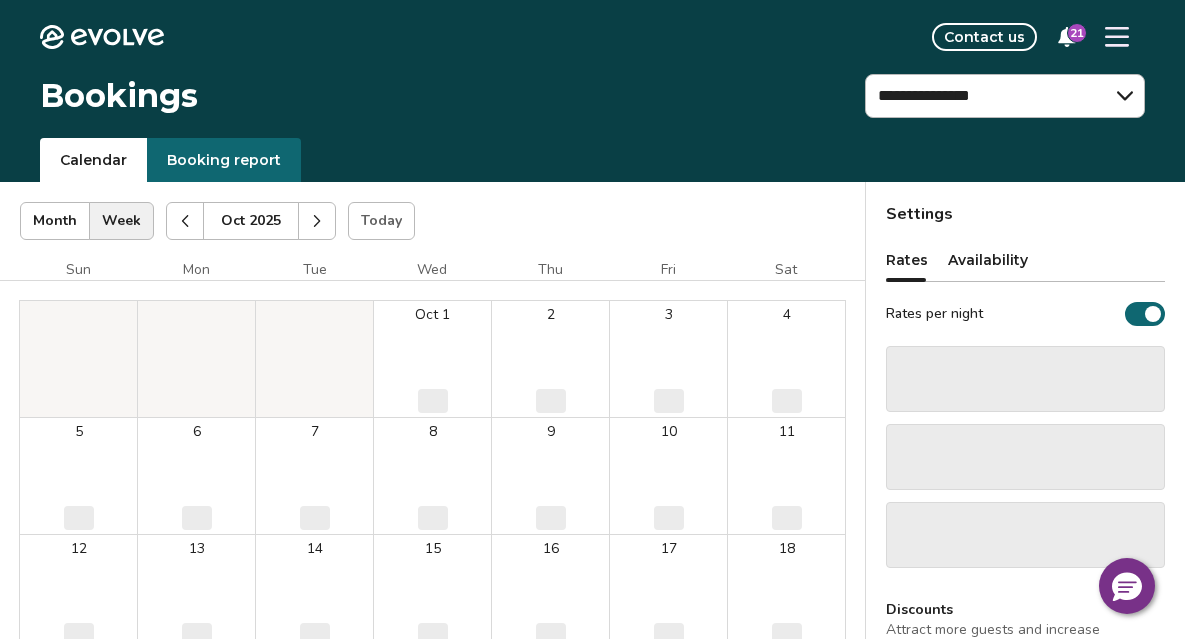 click 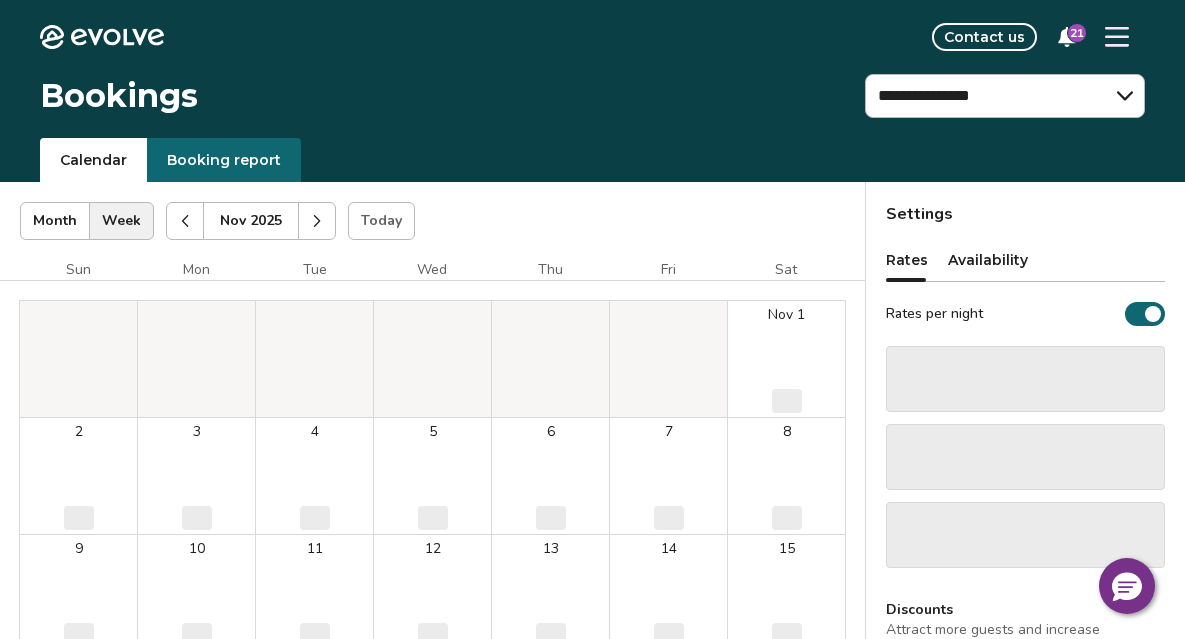 click 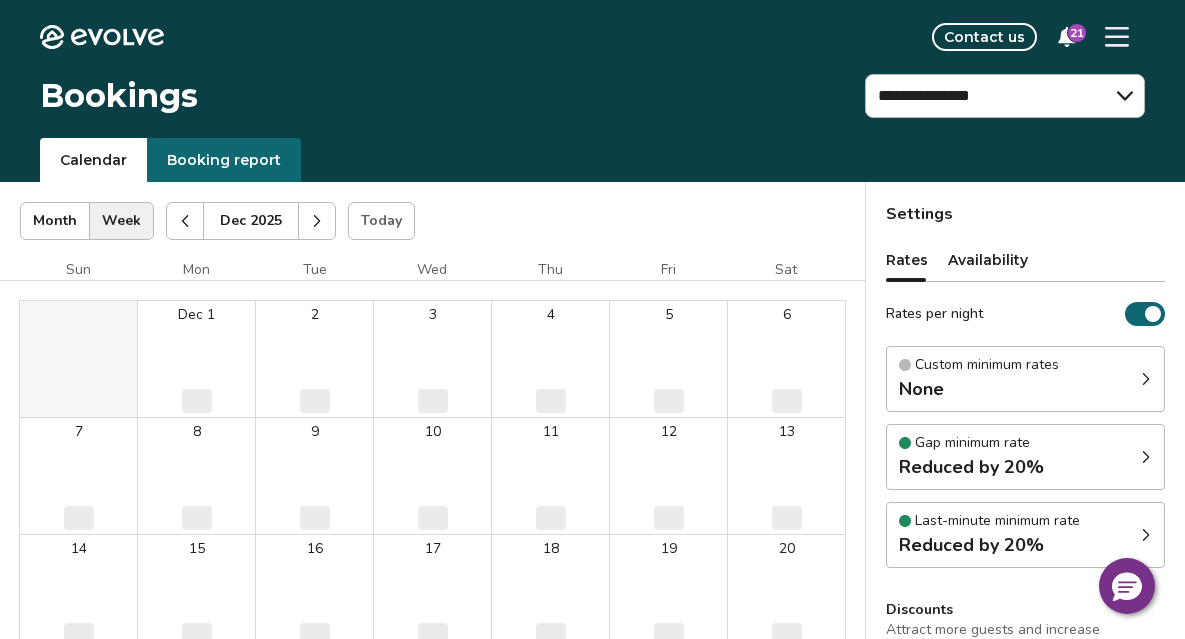 click 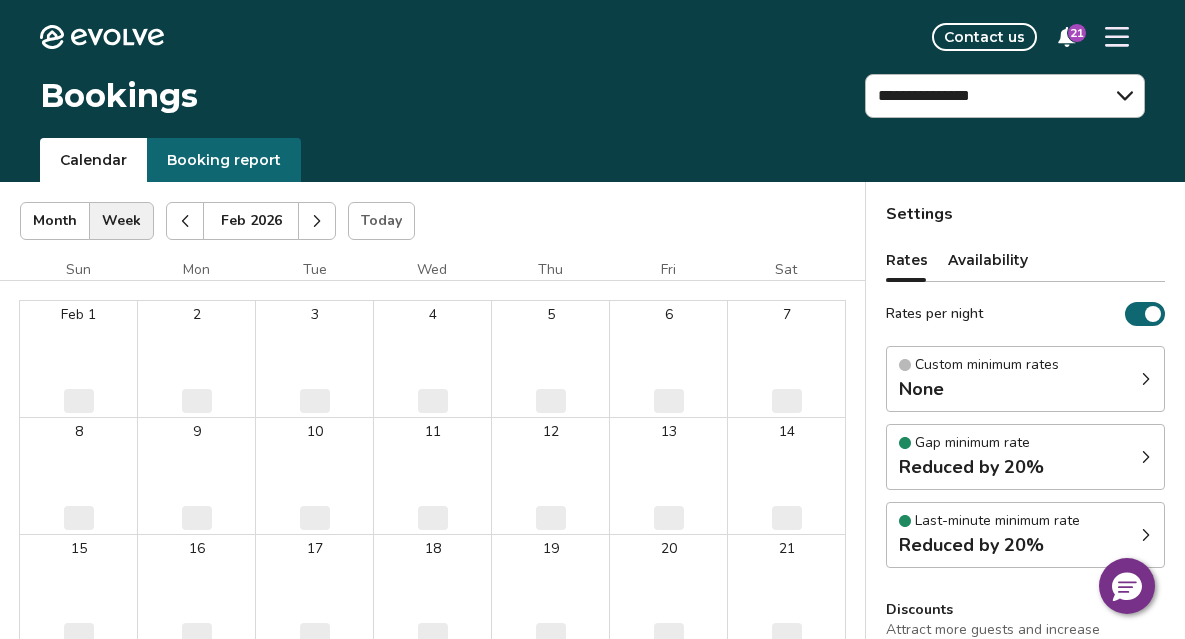 click 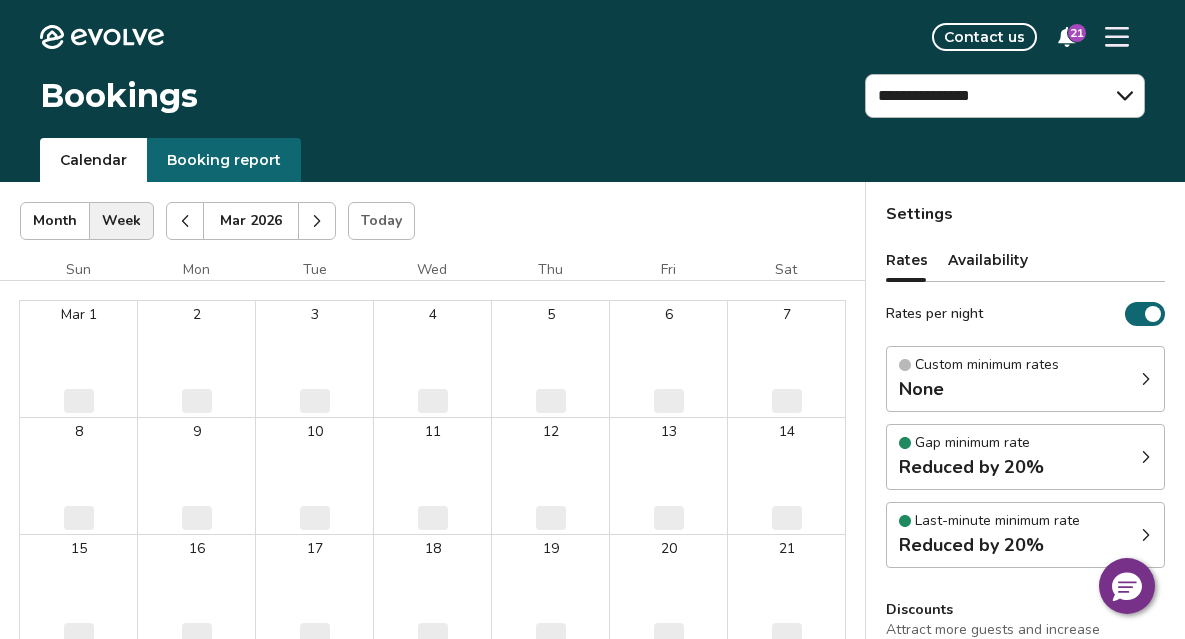 click 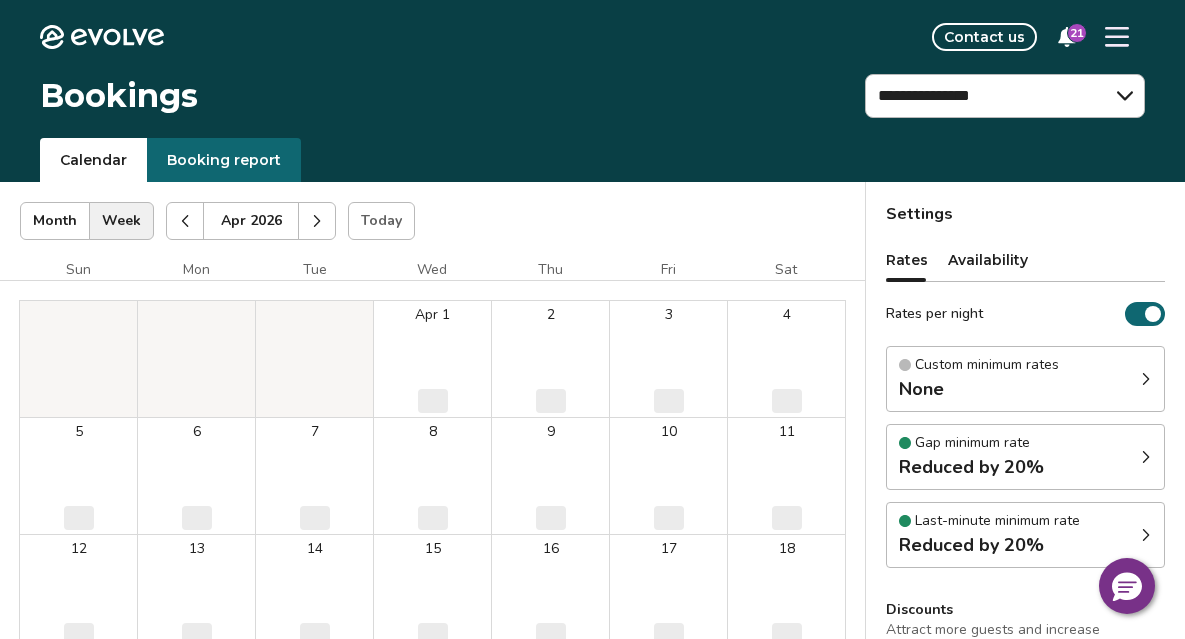 click 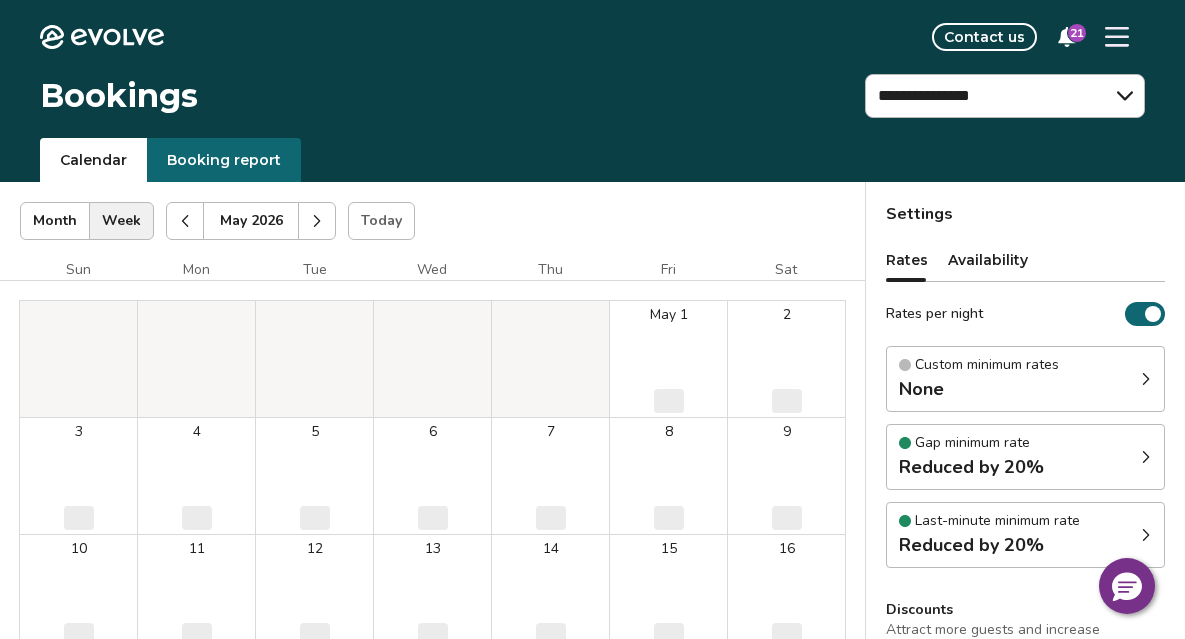 click 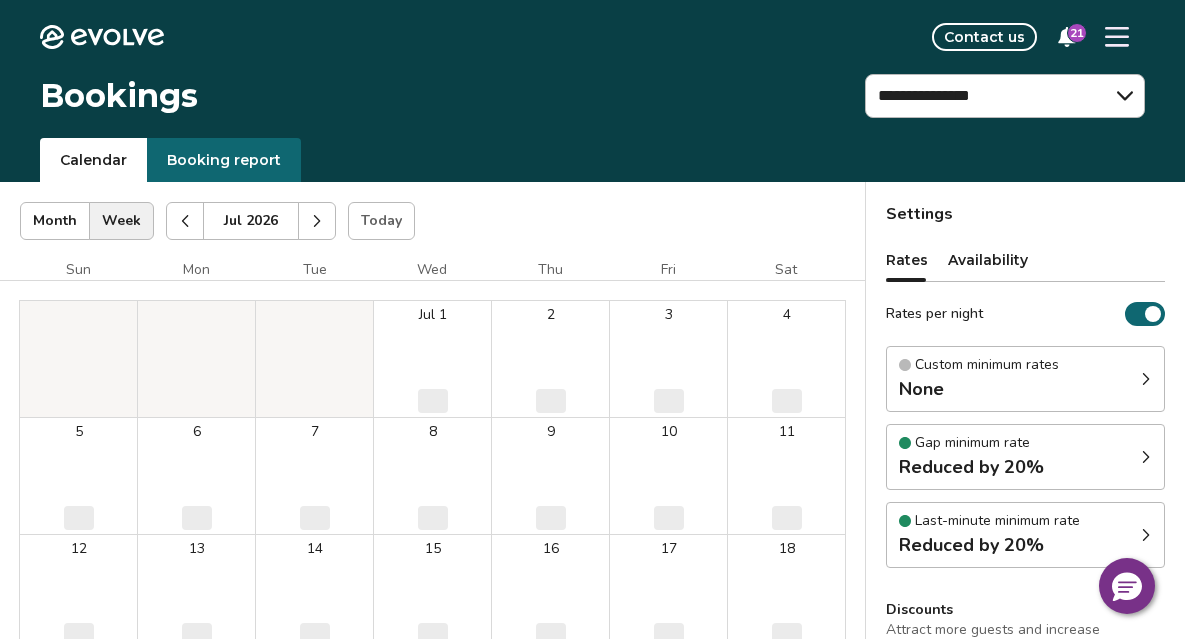 click 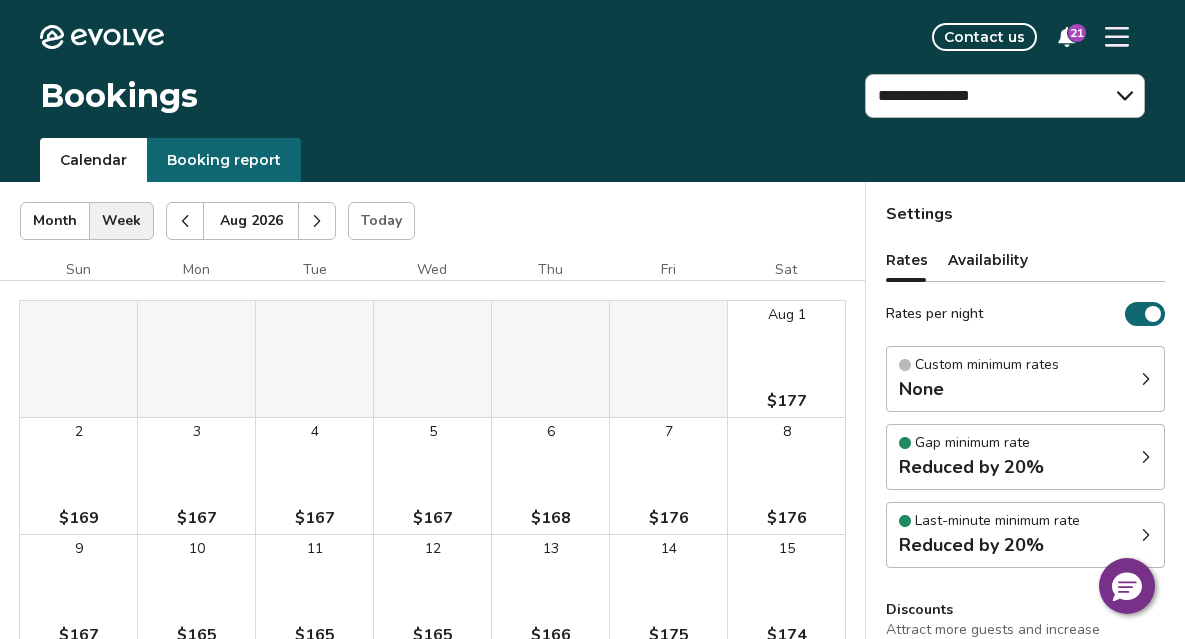 click 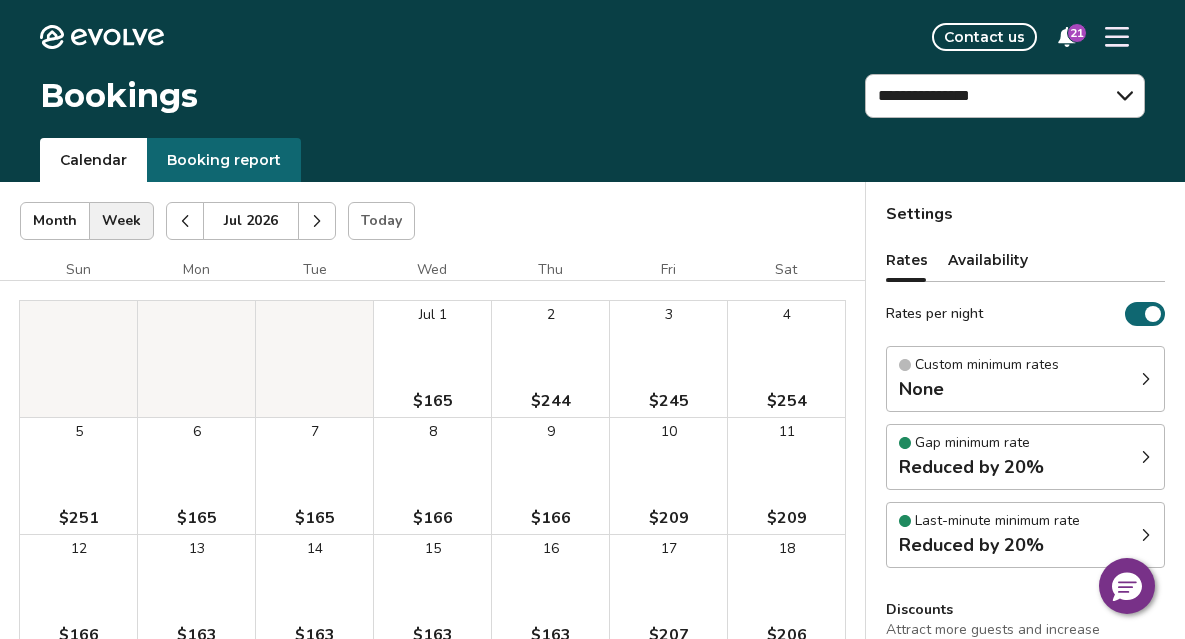 click 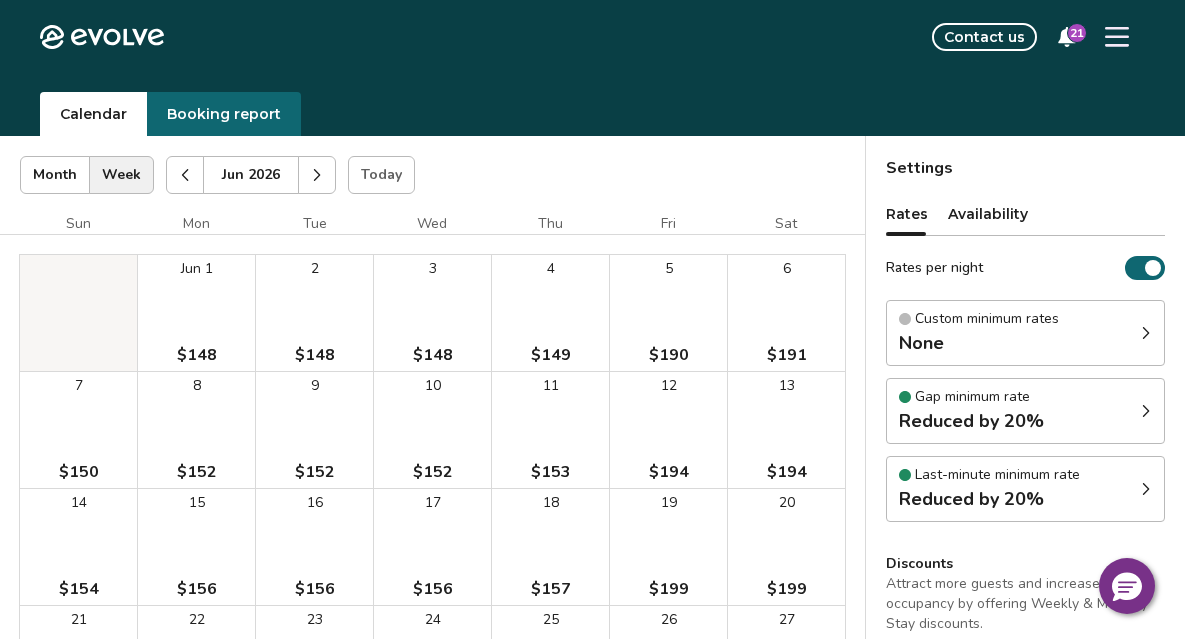 scroll, scrollTop: 0, scrollLeft: 0, axis: both 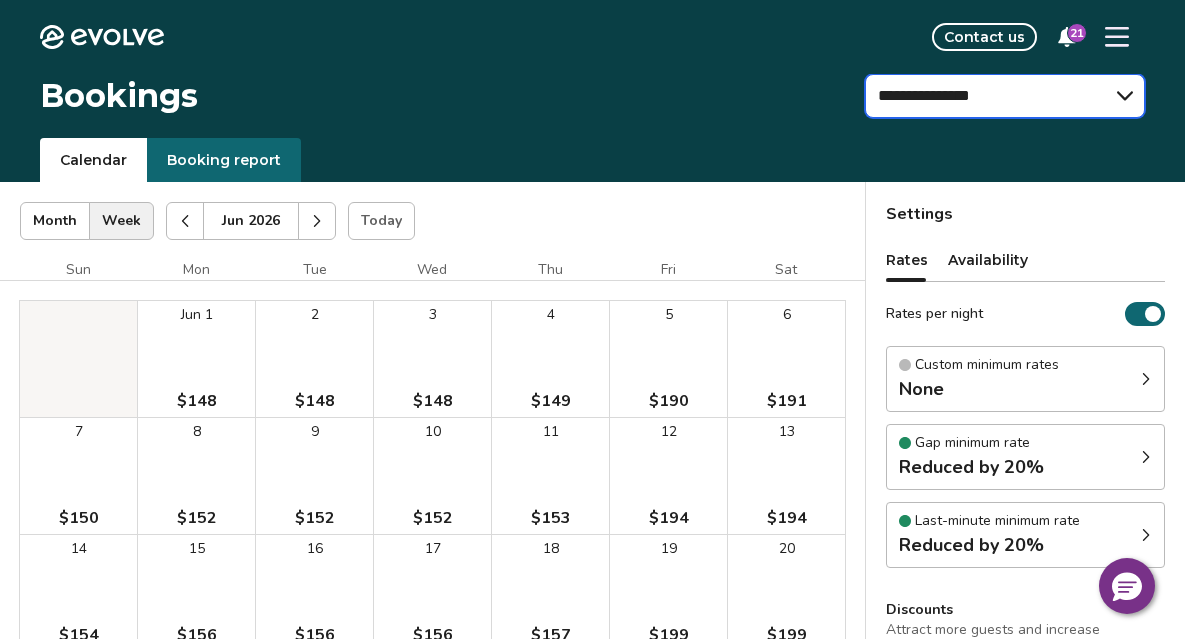click on "**********" at bounding box center [1005, 96] 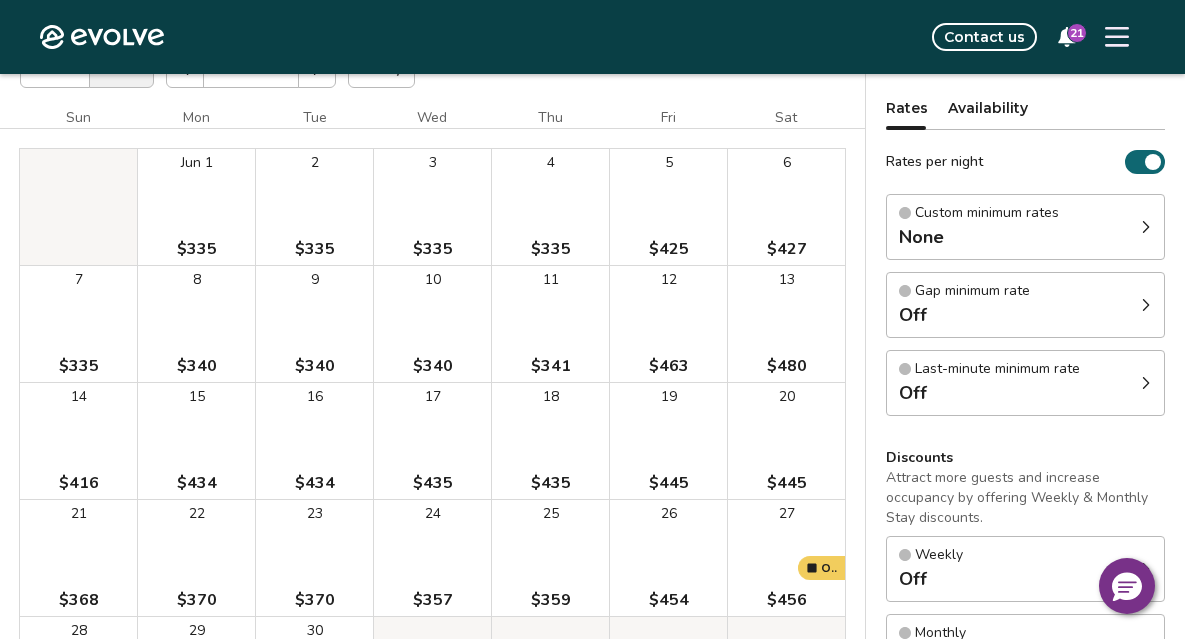 scroll, scrollTop: 154, scrollLeft: 0, axis: vertical 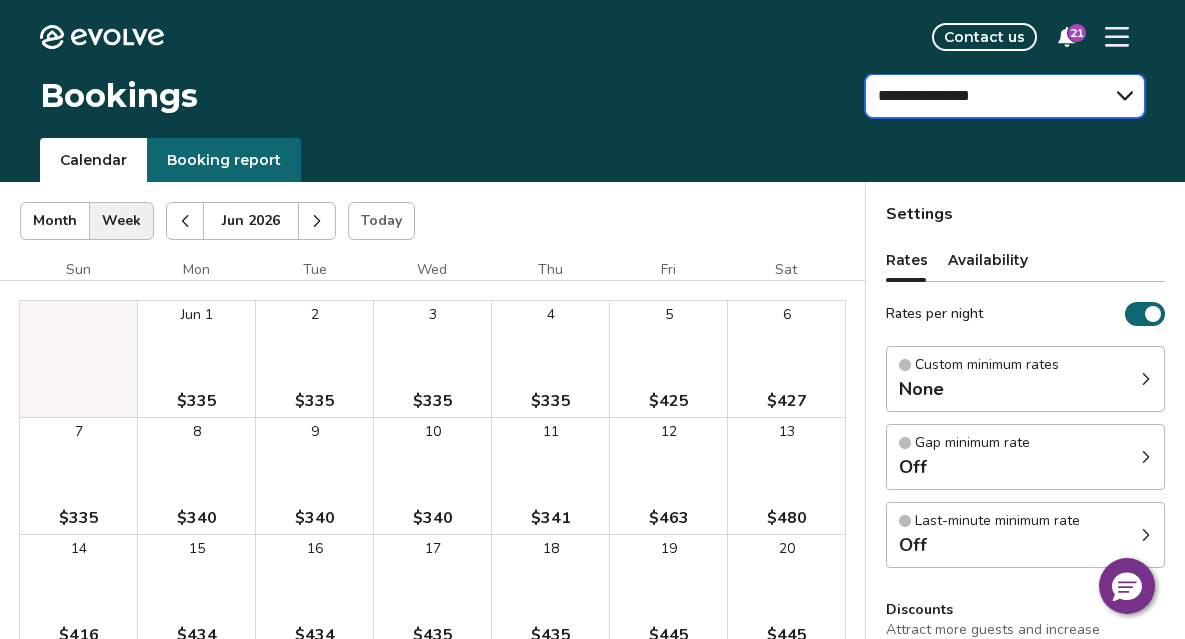 click on "**********" at bounding box center (1005, 96) 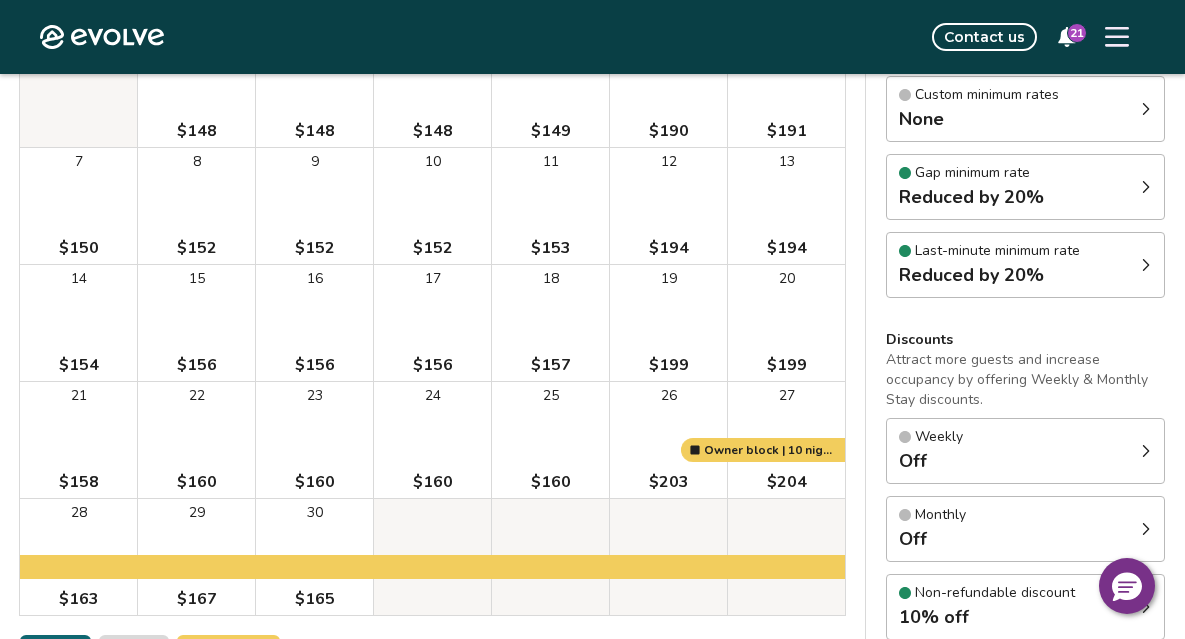 scroll, scrollTop: 272, scrollLeft: 0, axis: vertical 